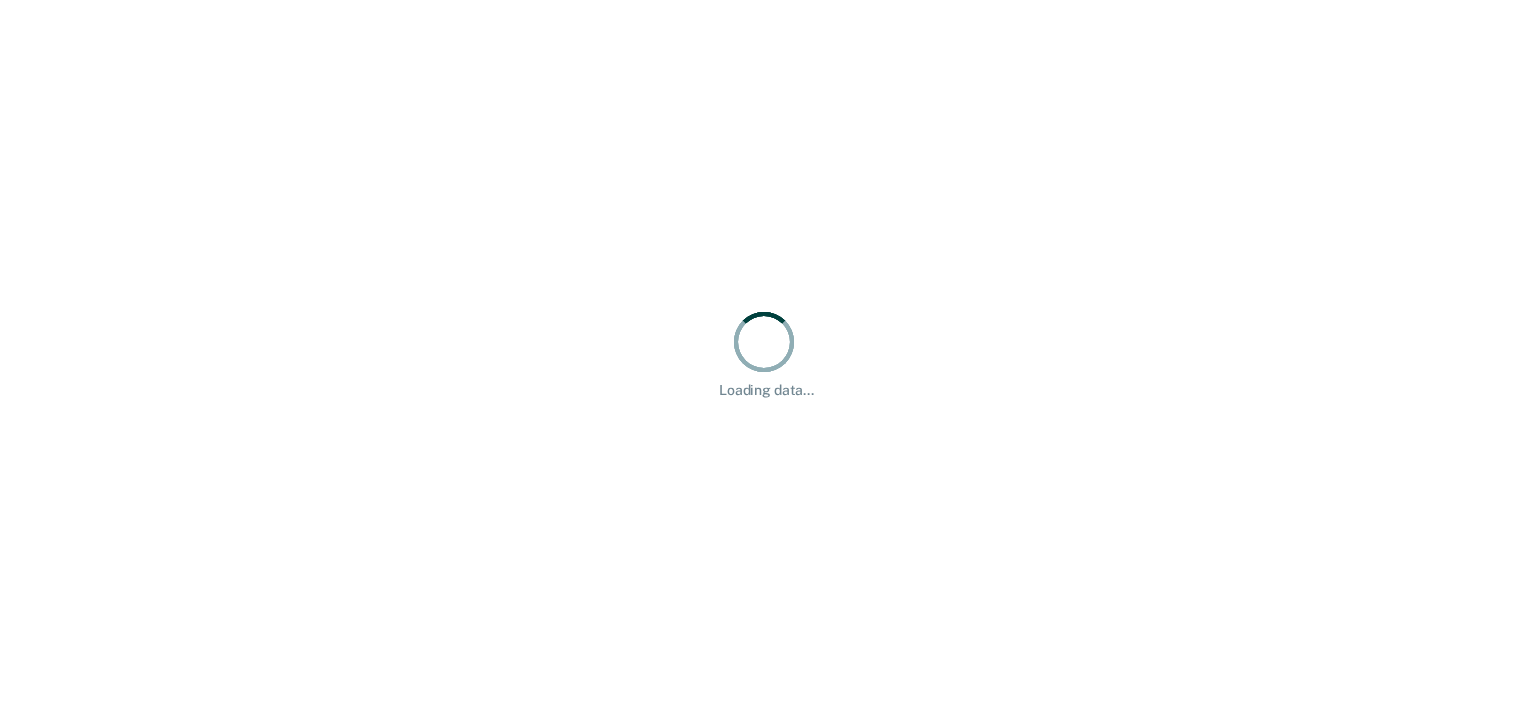 scroll, scrollTop: 0, scrollLeft: 0, axis: both 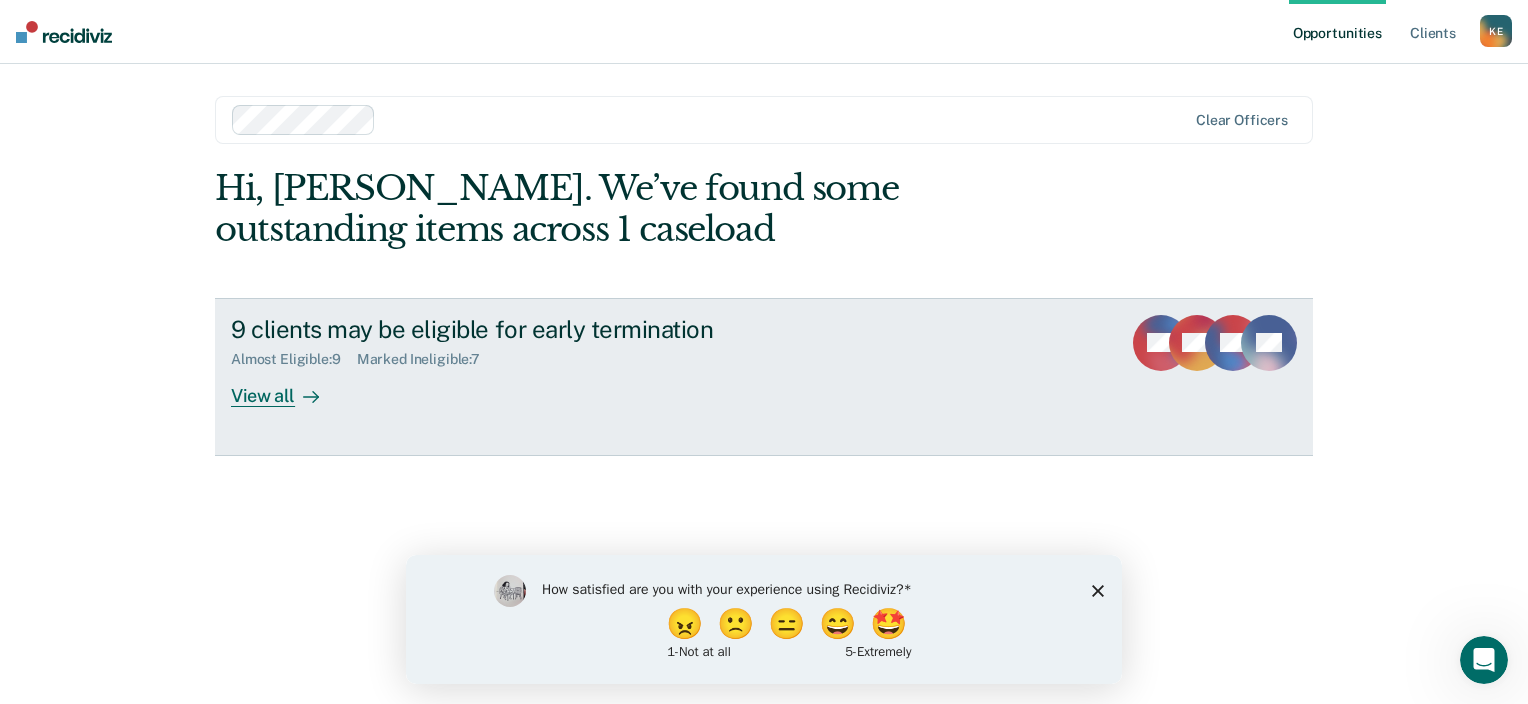 click at bounding box center [307, 395] 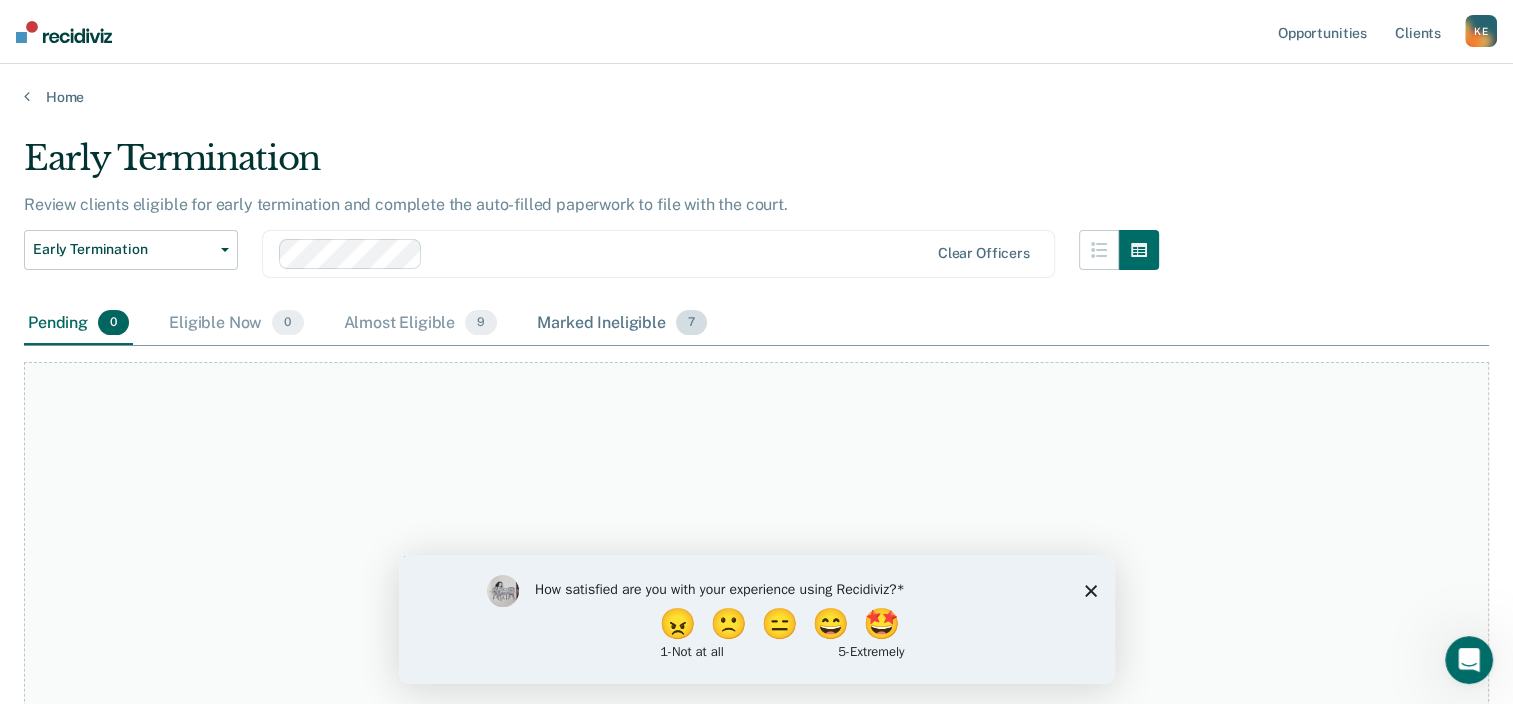 click on "Marked Ineligible 7" at bounding box center (622, 324) 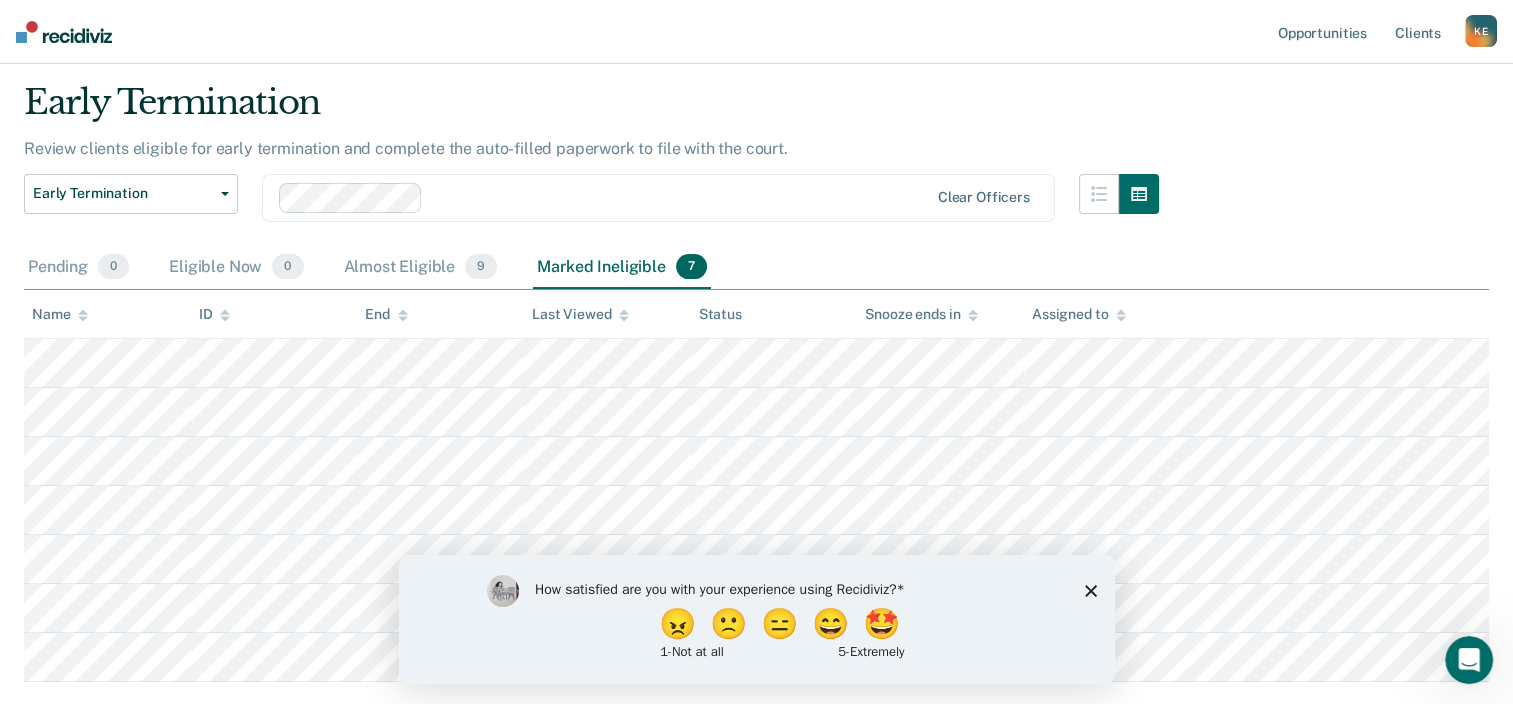 scroll, scrollTop: 37, scrollLeft: 0, axis: vertical 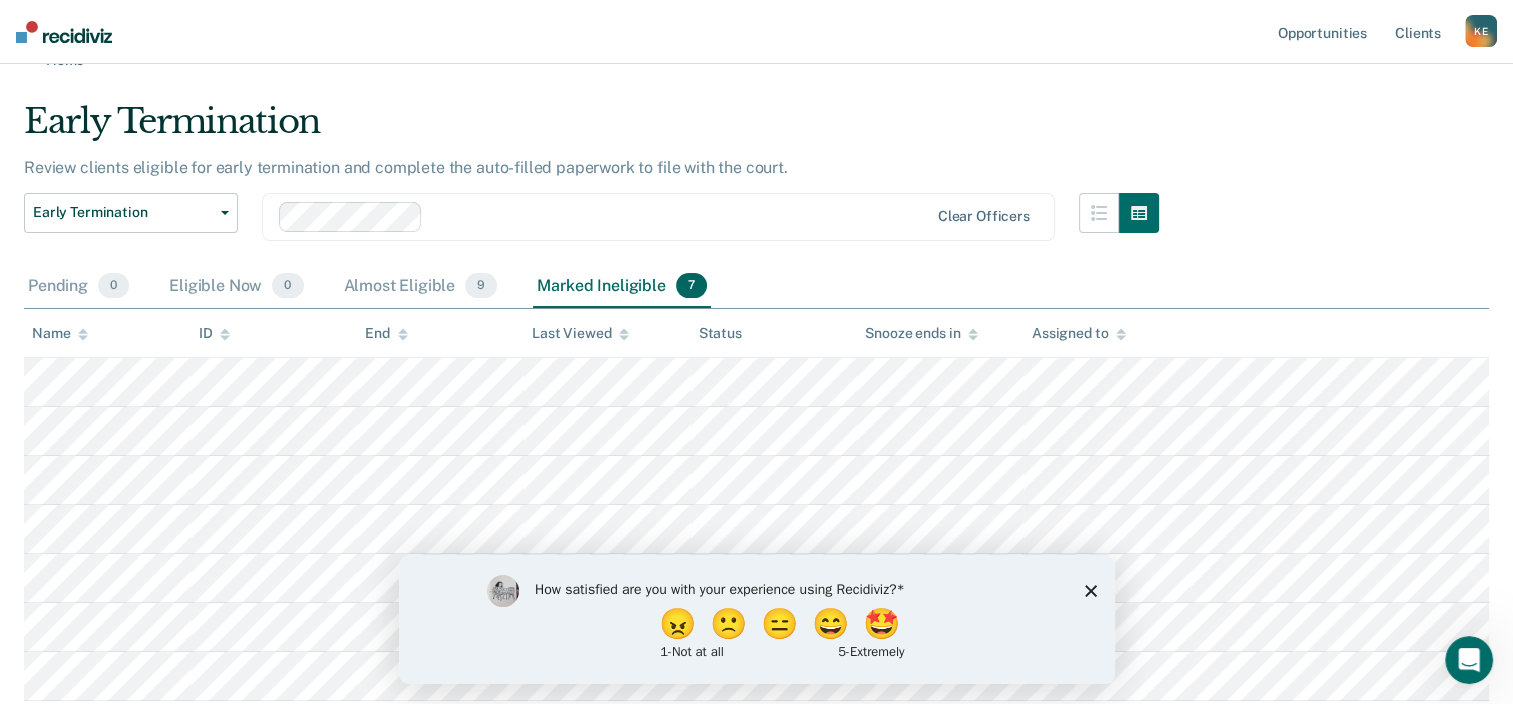 click 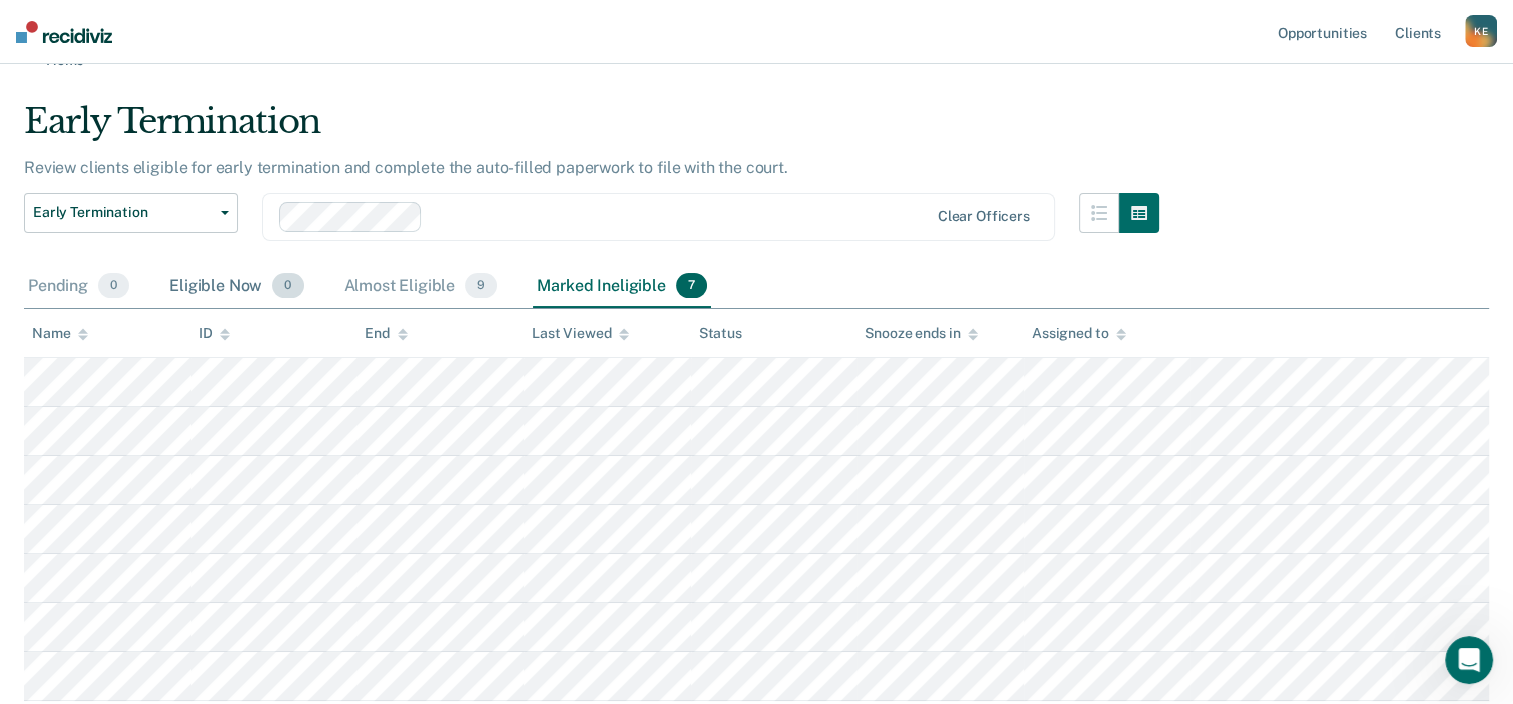 click on "Eligible Now 0" at bounding box center [236, 287] 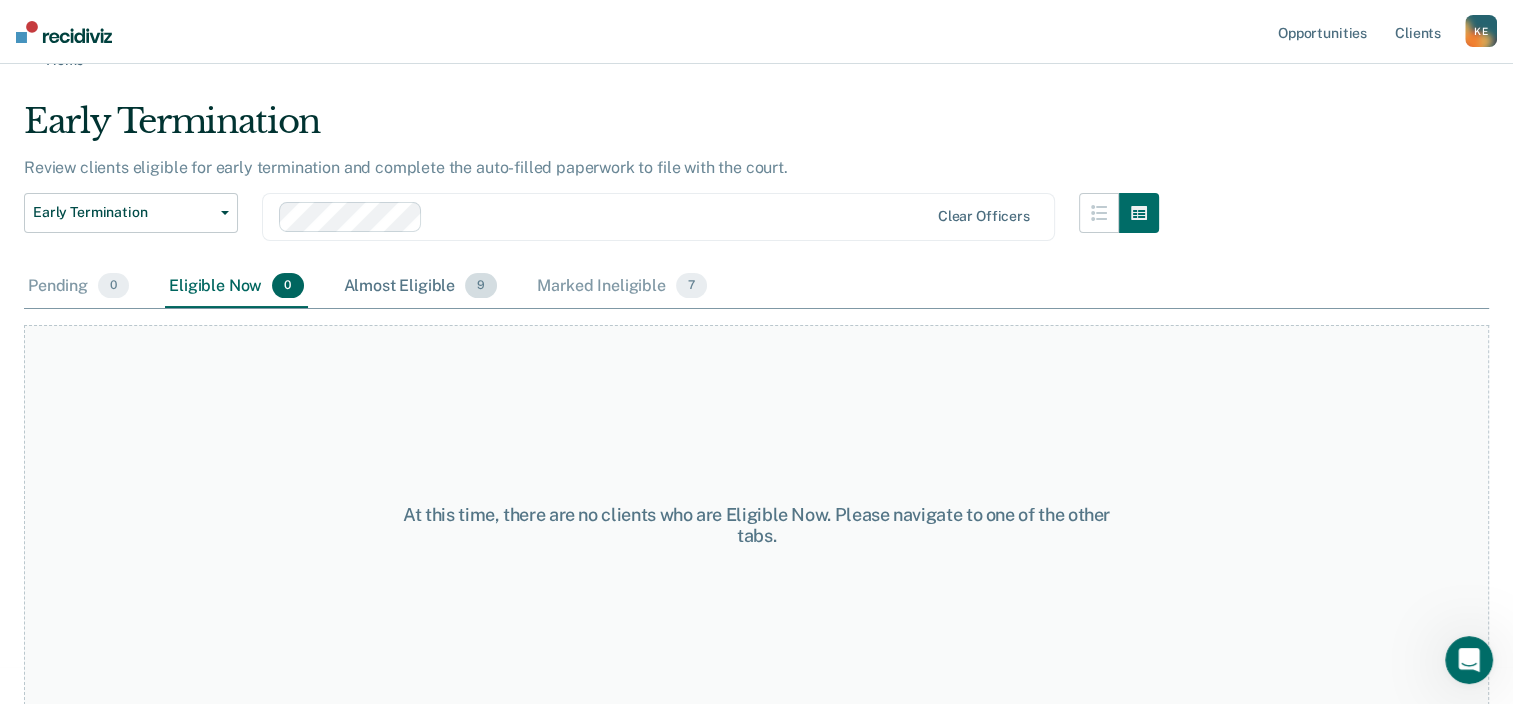 click on "Almost Eligible 9" at bounding box center (421, 287) 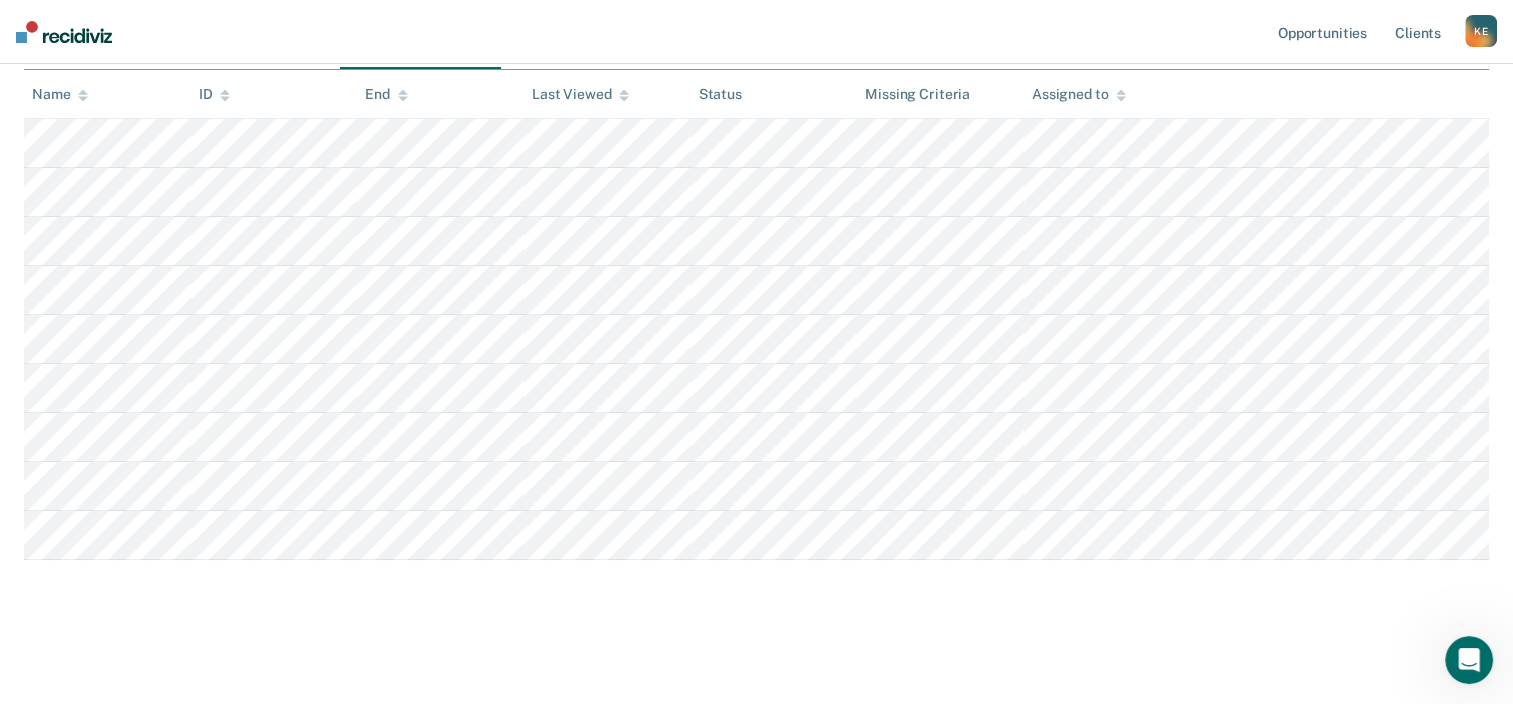 scroll, scrollTop: 0, scrollLeft: 0, axis: both 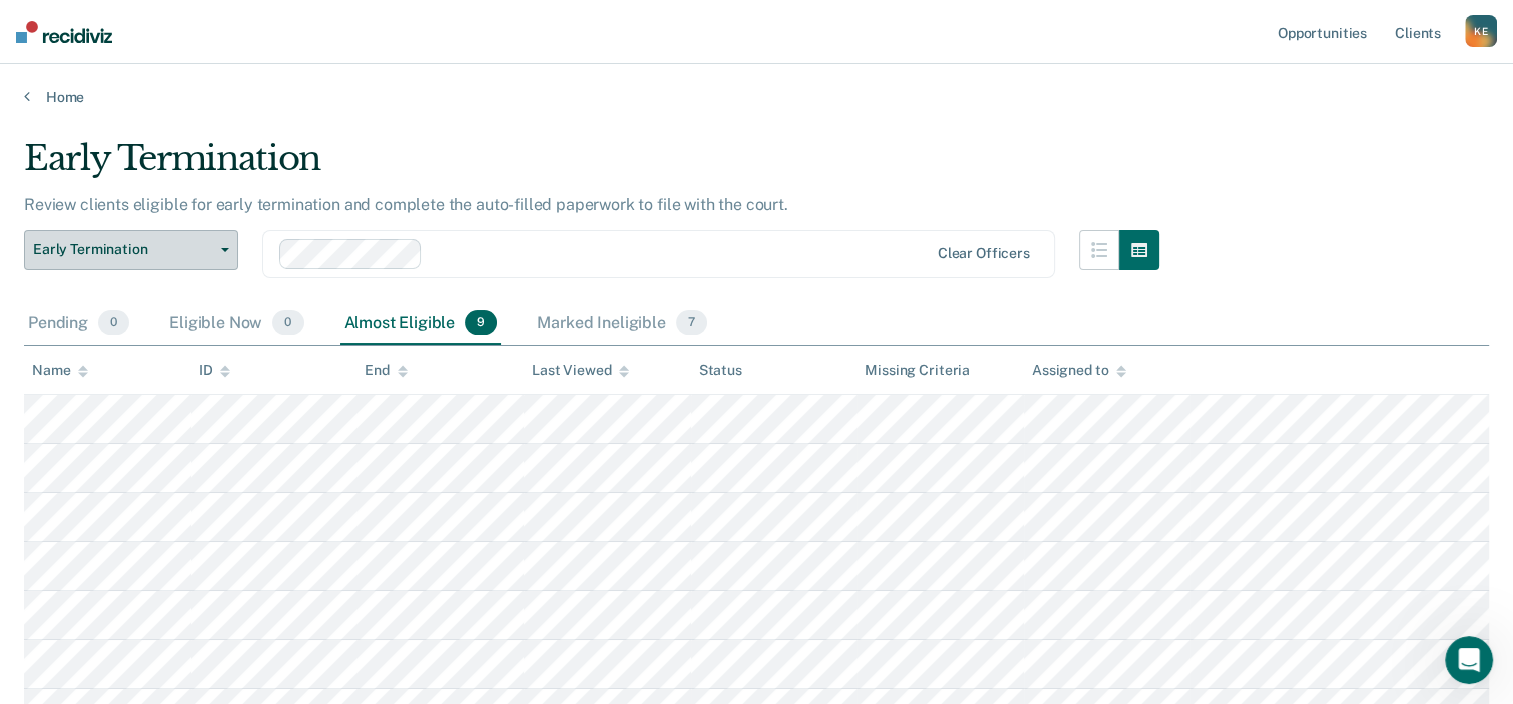 click on "Early Termination" at bounding box center [123, 249] 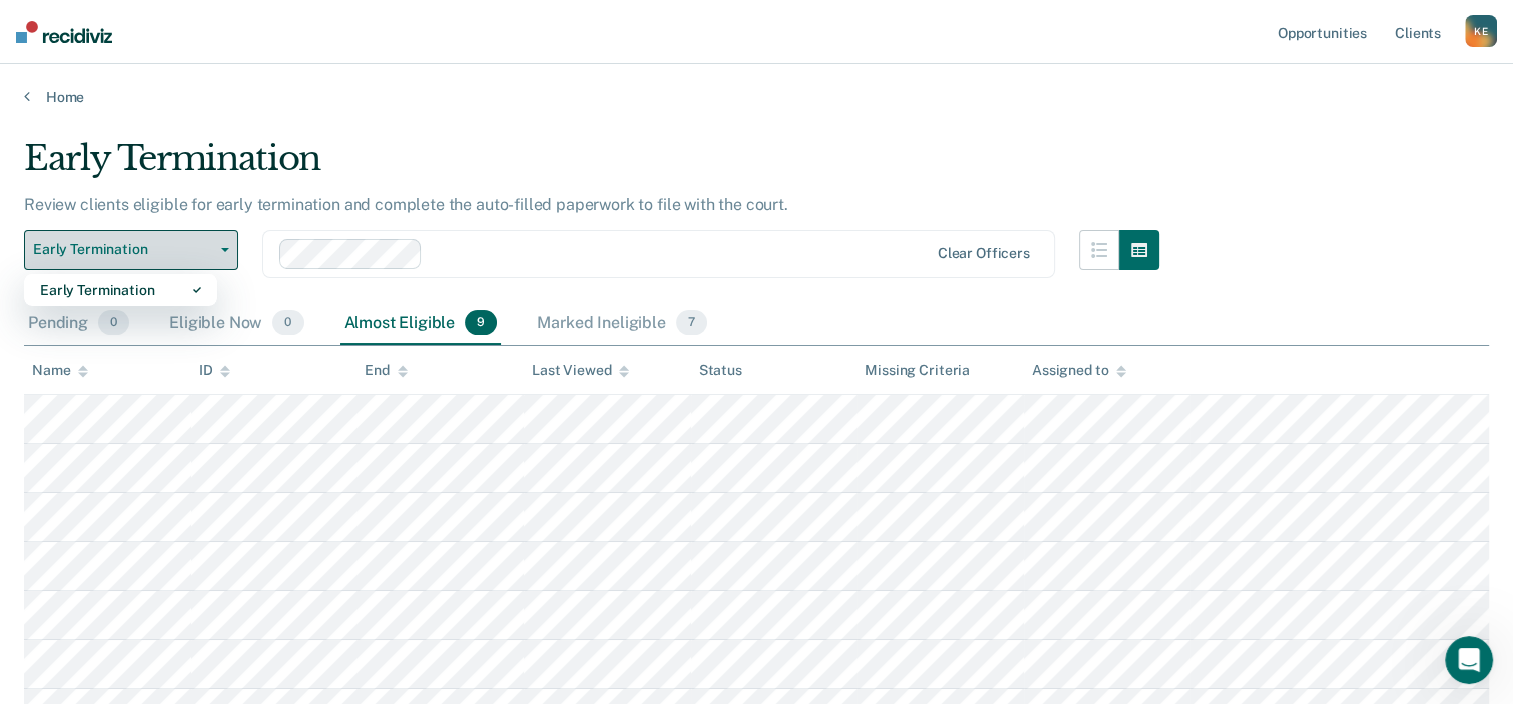 click on "Early Termination" at bounding box center (123, 249) 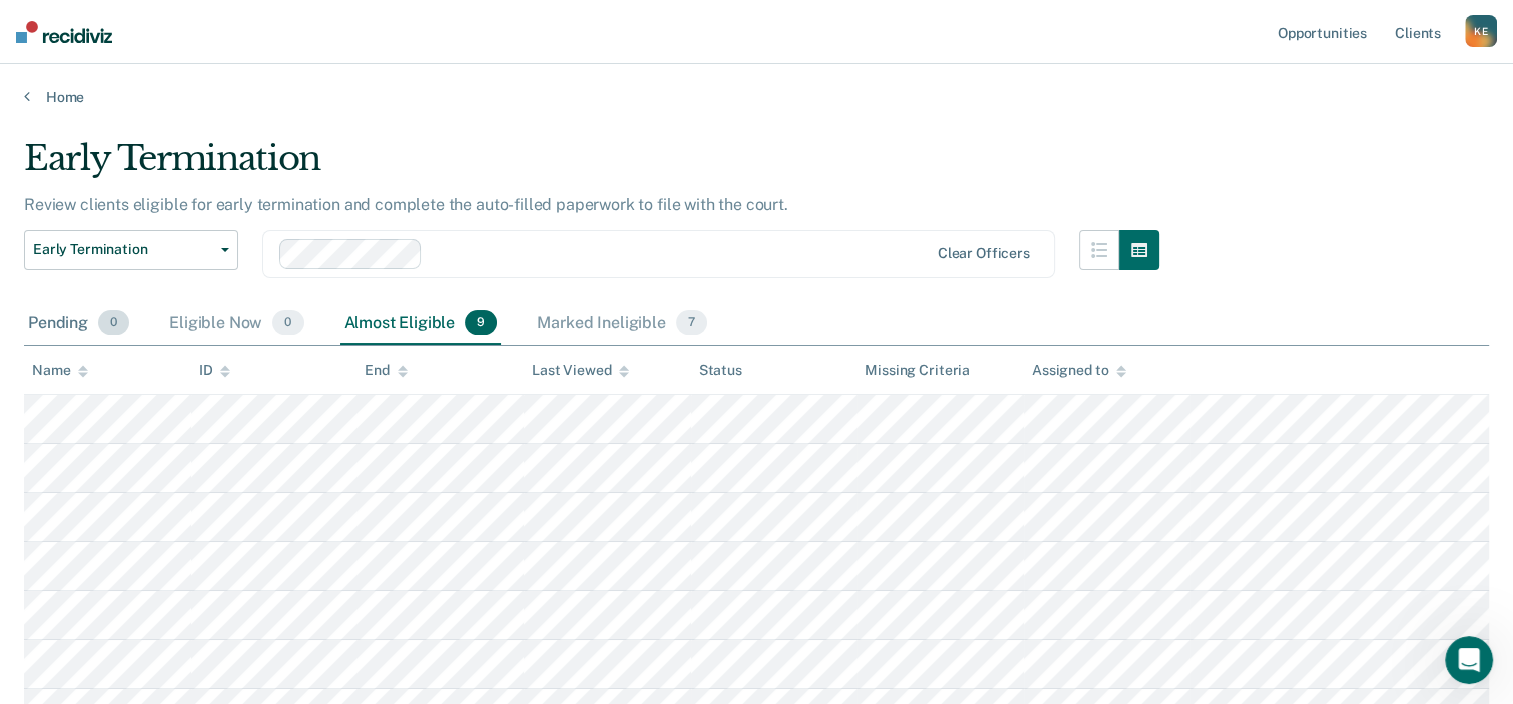 click on "Pending 0" at bounding box center (78, 324) 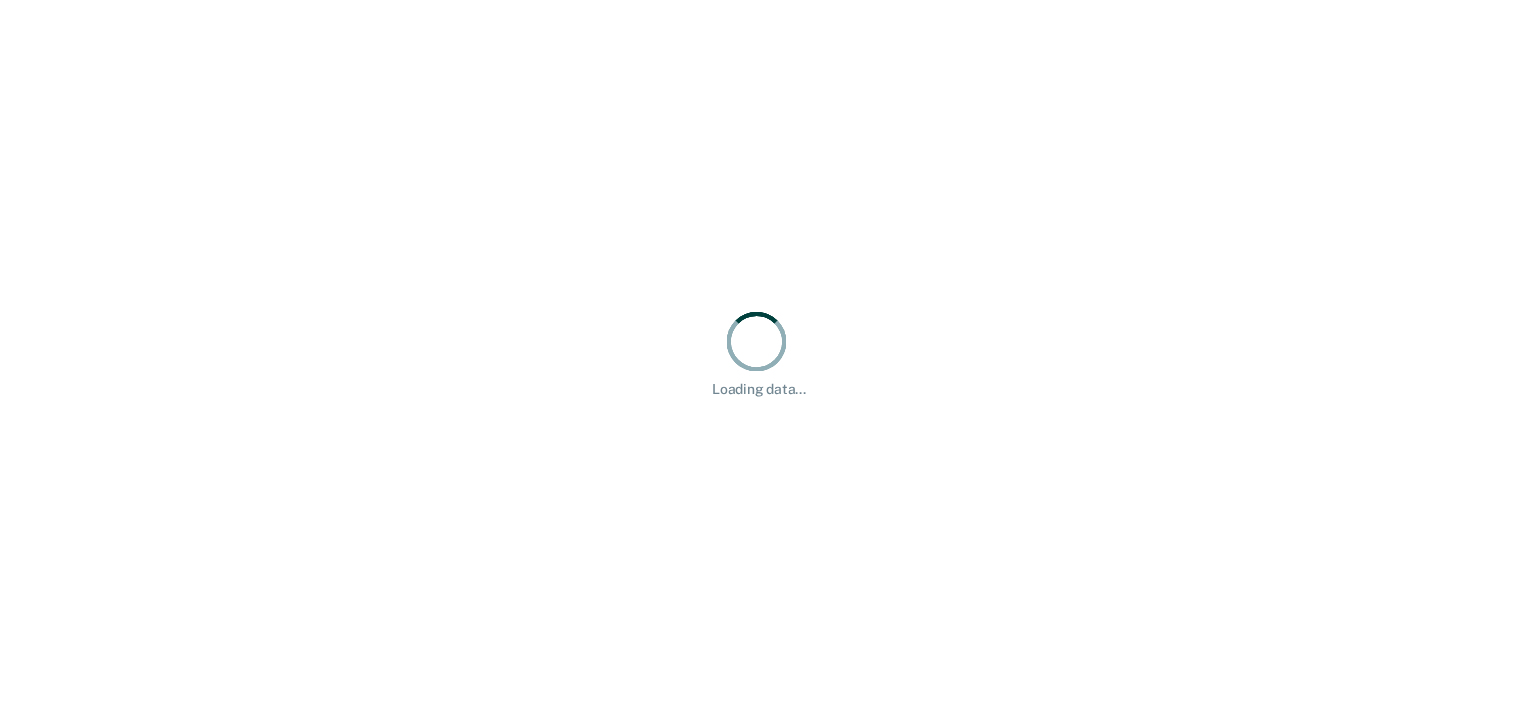 scroll, scrollTop: 0, scrollLeft: 0, axis: both 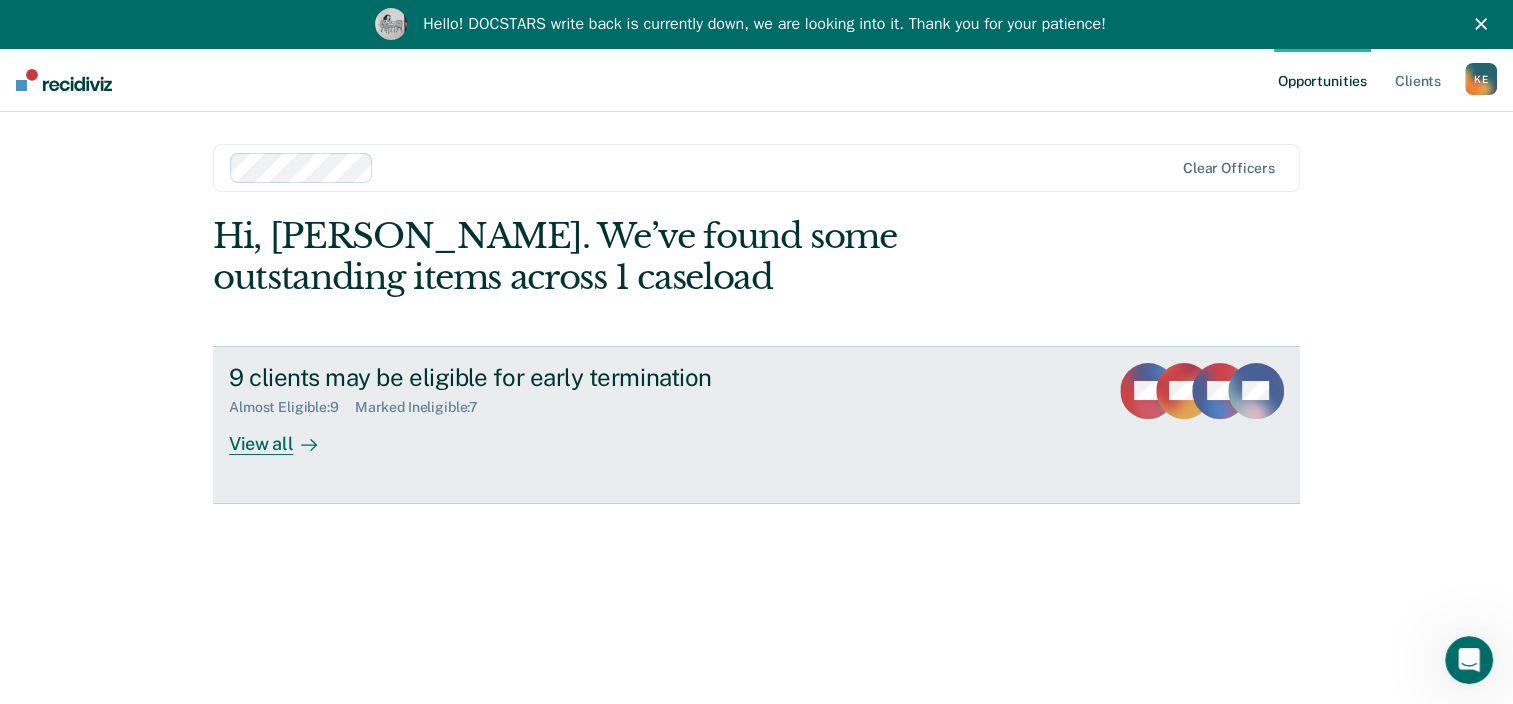 click on "9 clients may be eligible for early termination" at bounding box center (580, 377) 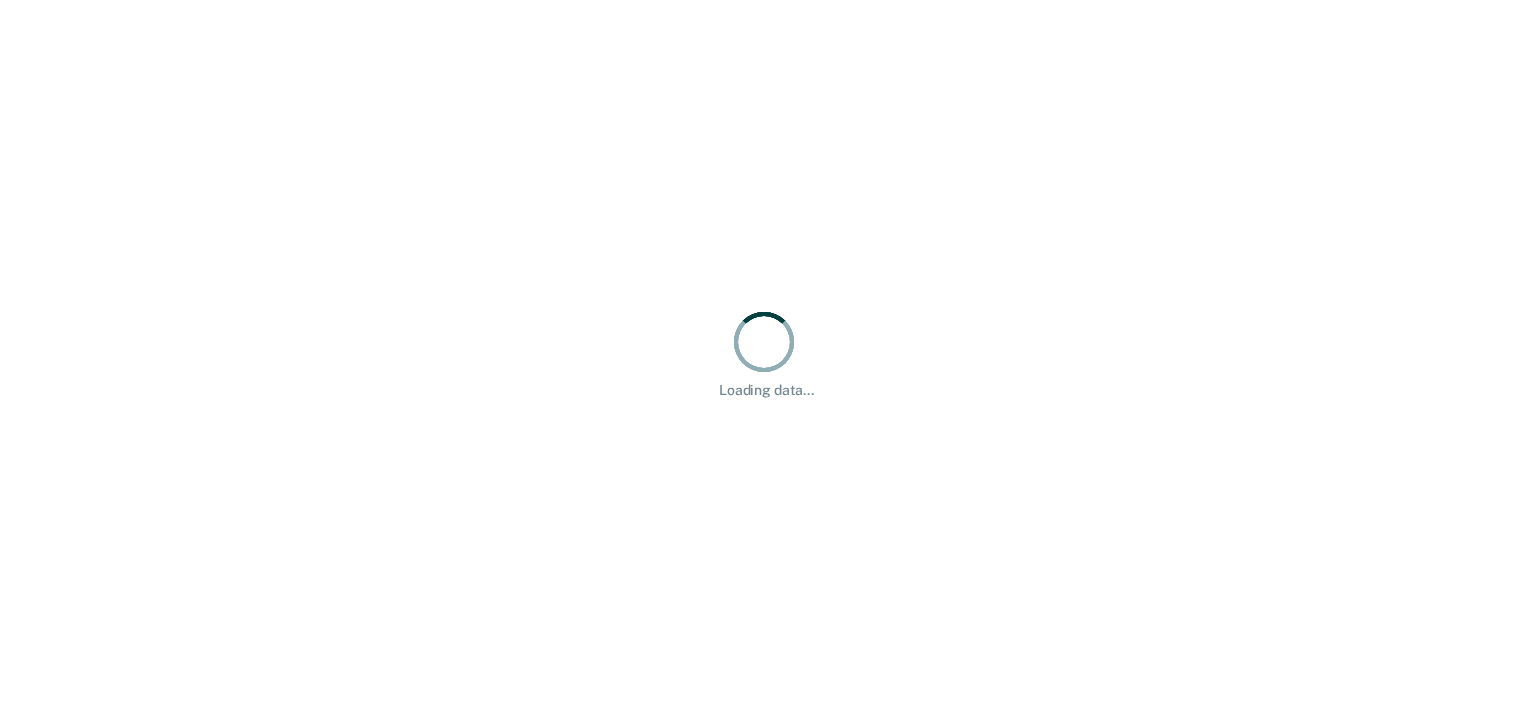 scroll, scrollTop: 0, scrollLeft: 0, axis: both 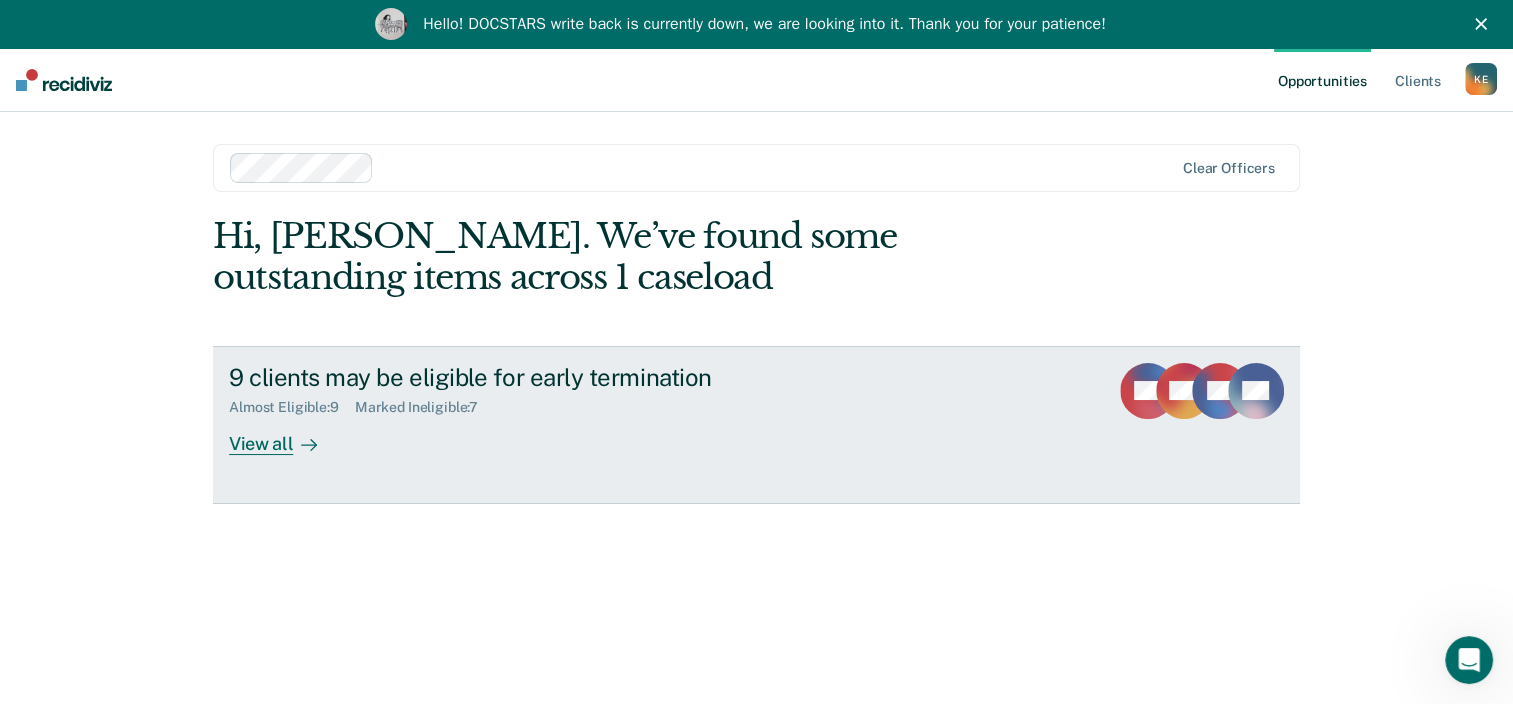 click on "View all" at bounding box center (285, 435) 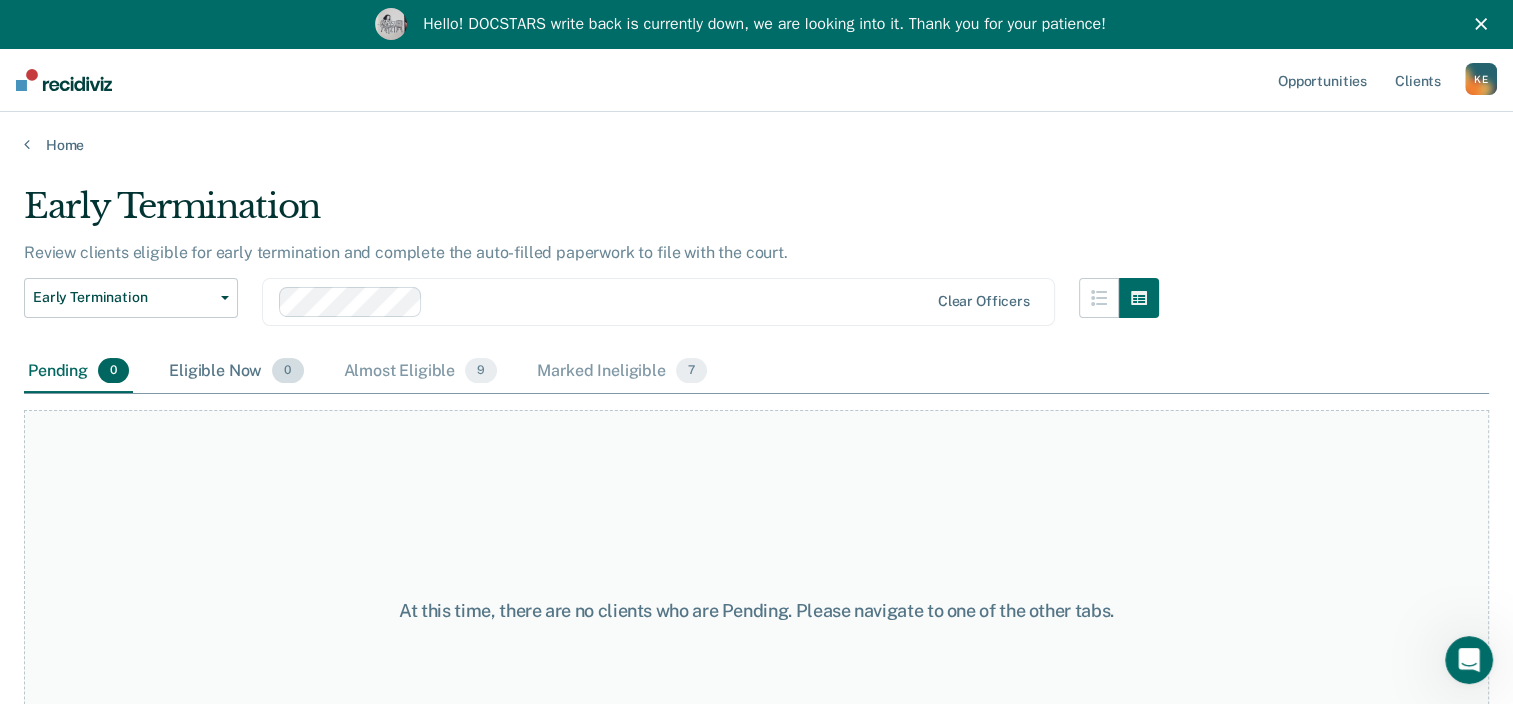 click on "Eligible Now 0" at bounding box center [236, 372] 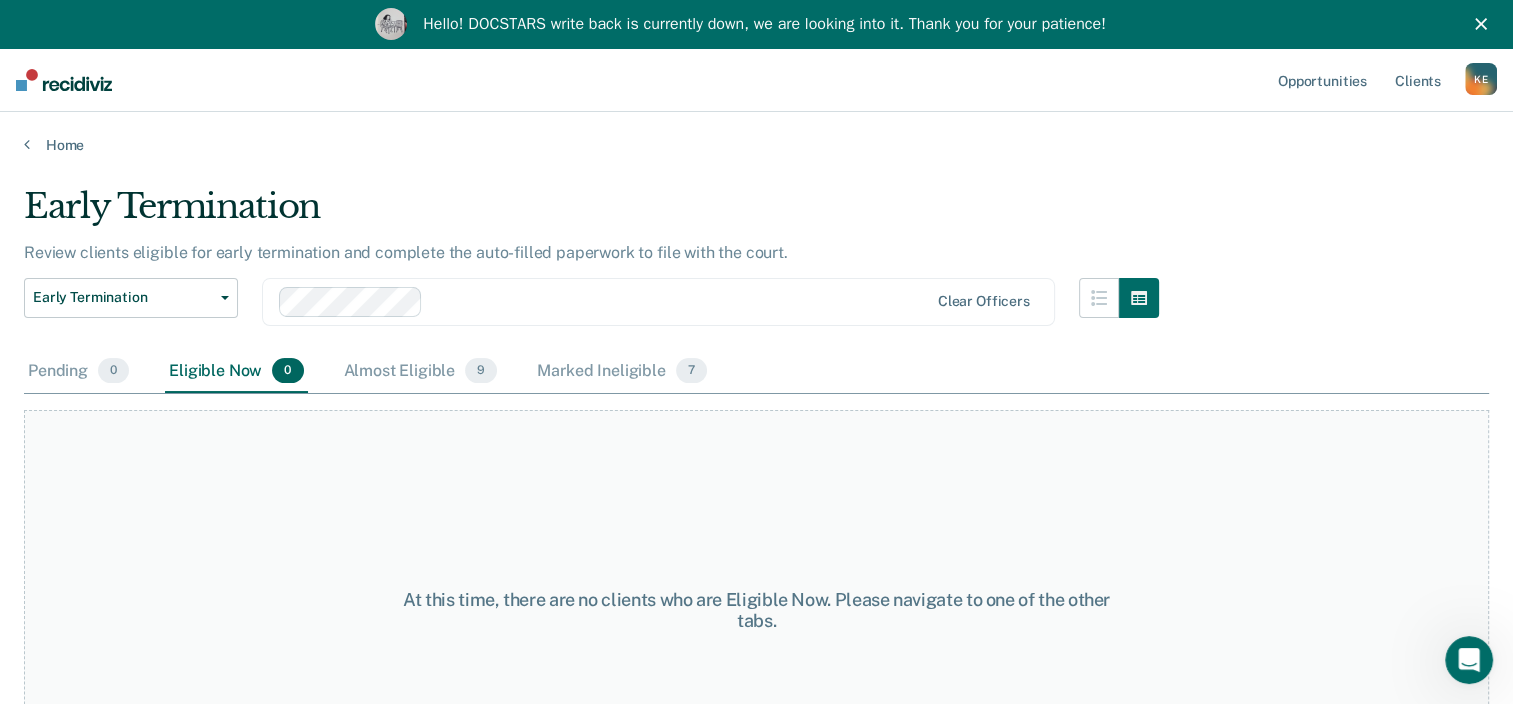 click on "Pending 0 Eligible Now 0 Almost Eligible 9 Marked Ineligible 7" at bounding box center (367, 372) 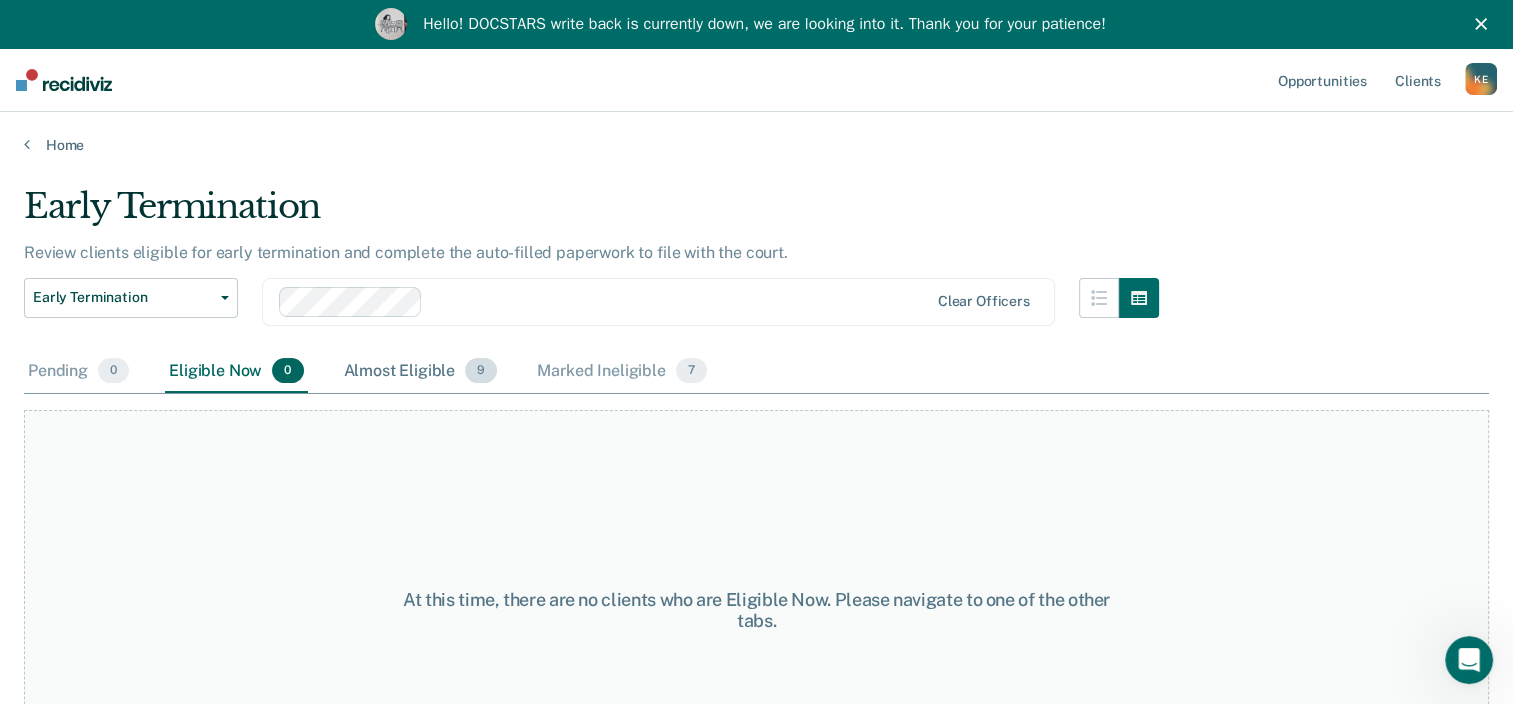 click on "Almost Eligible 9" at bounding box center [421, 372] 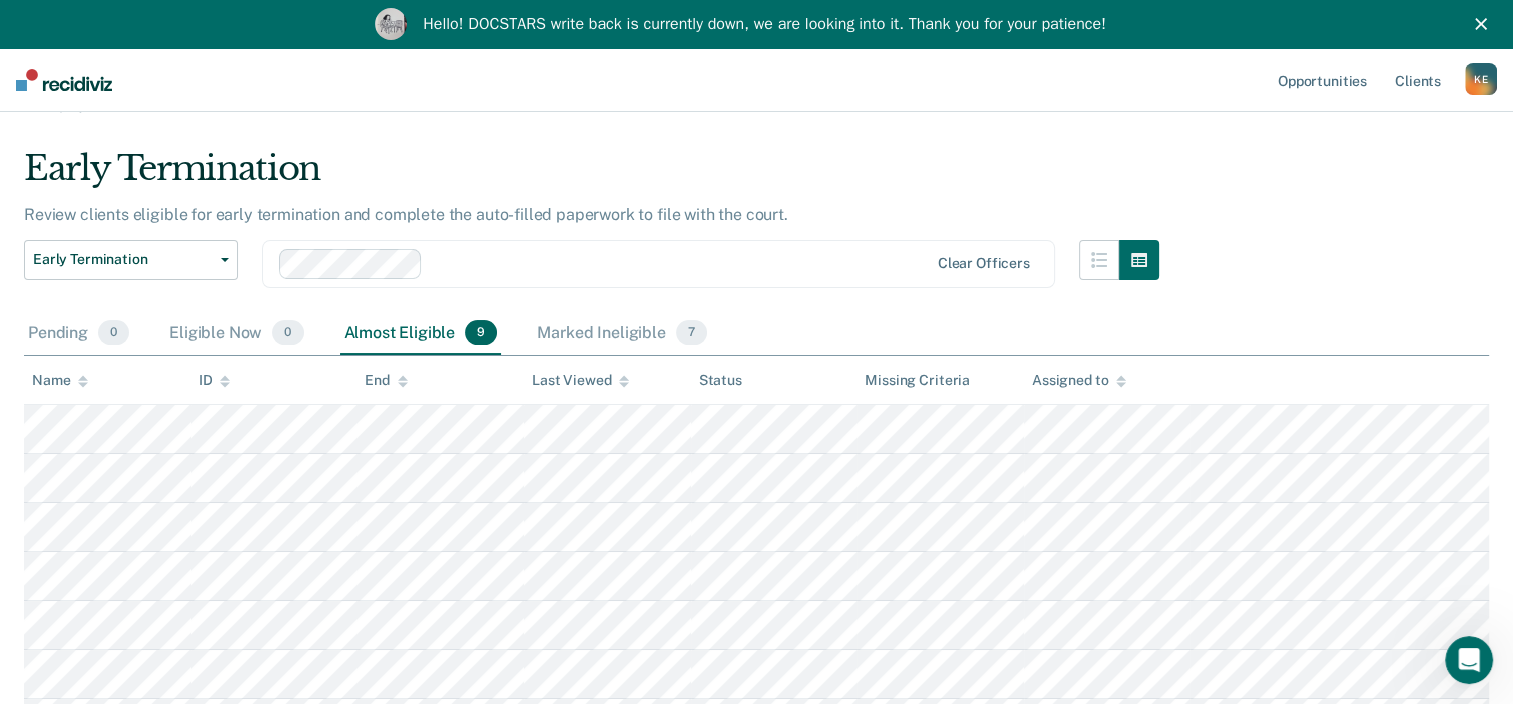 scroll, scrollTop: 36, scrollLeft: 0, axis: vertical 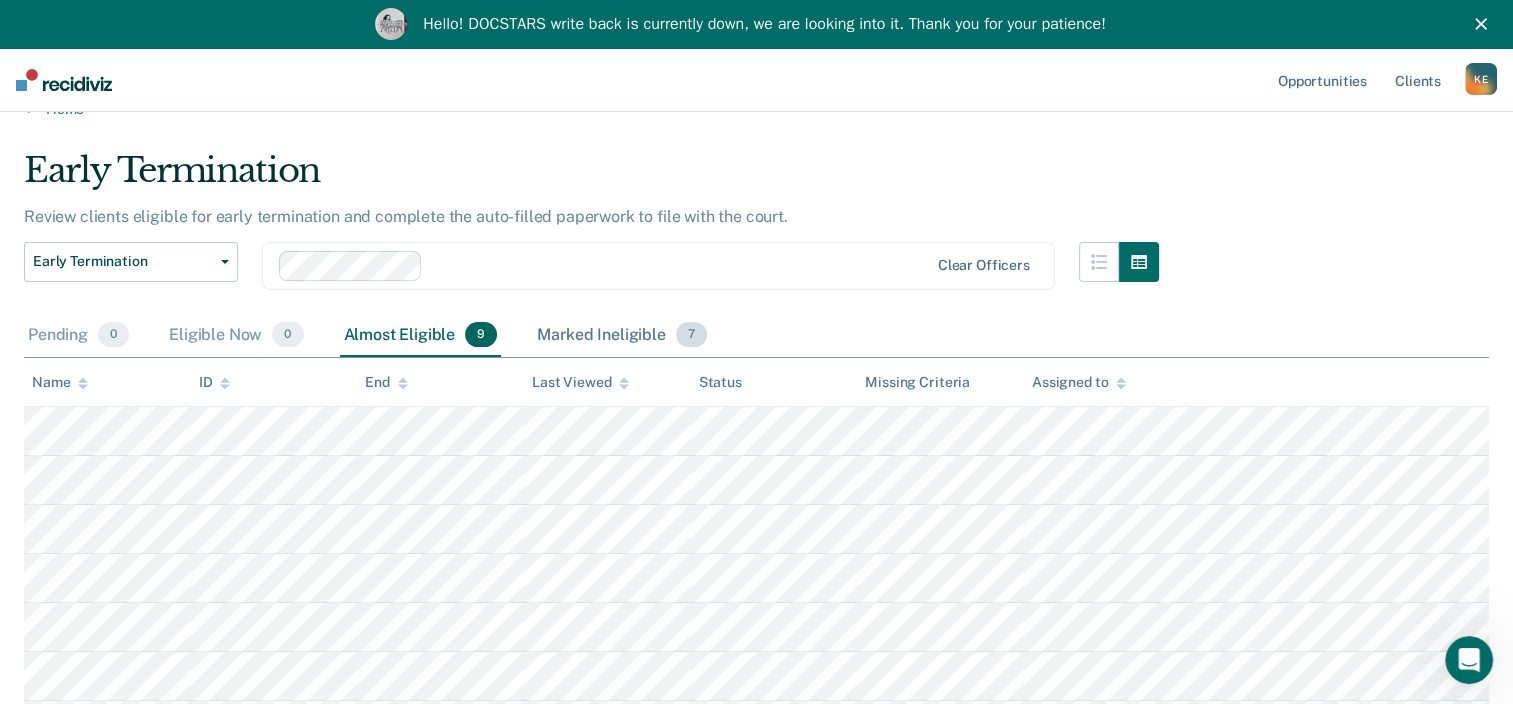 click on "Marked Ineligible 7" at bounding box center (622, 336) 